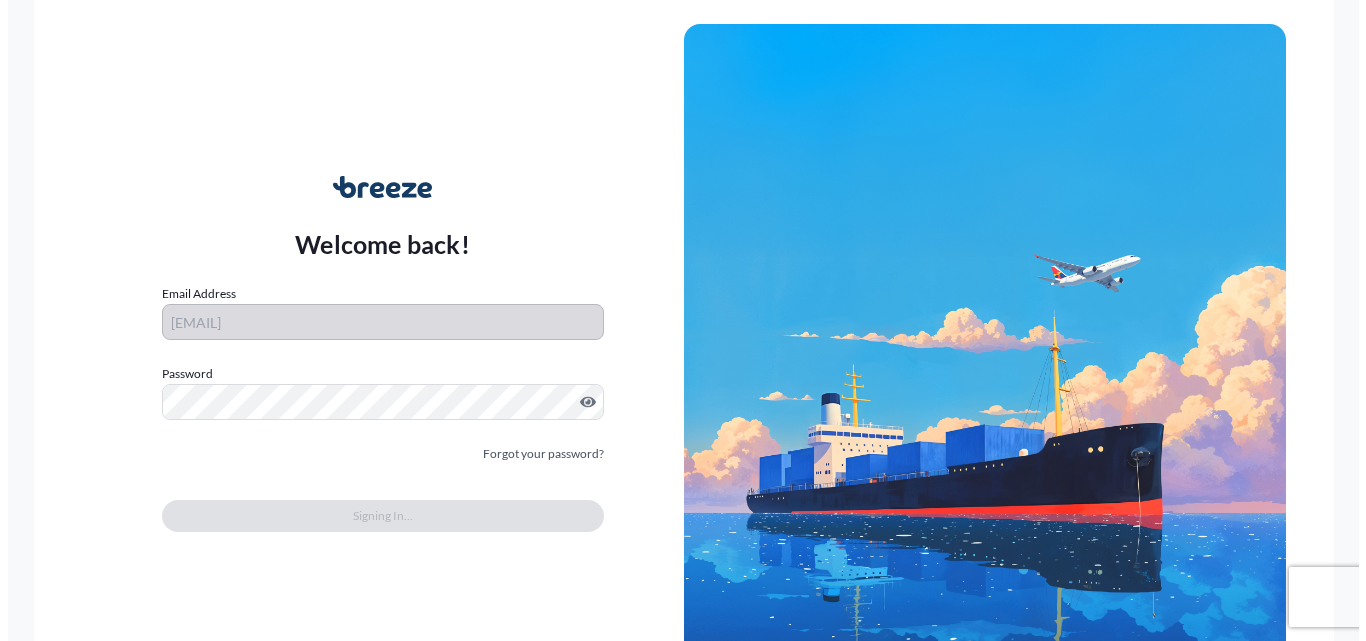 scroll, scrollTop: 0, scrollLeft: 0, axis: both 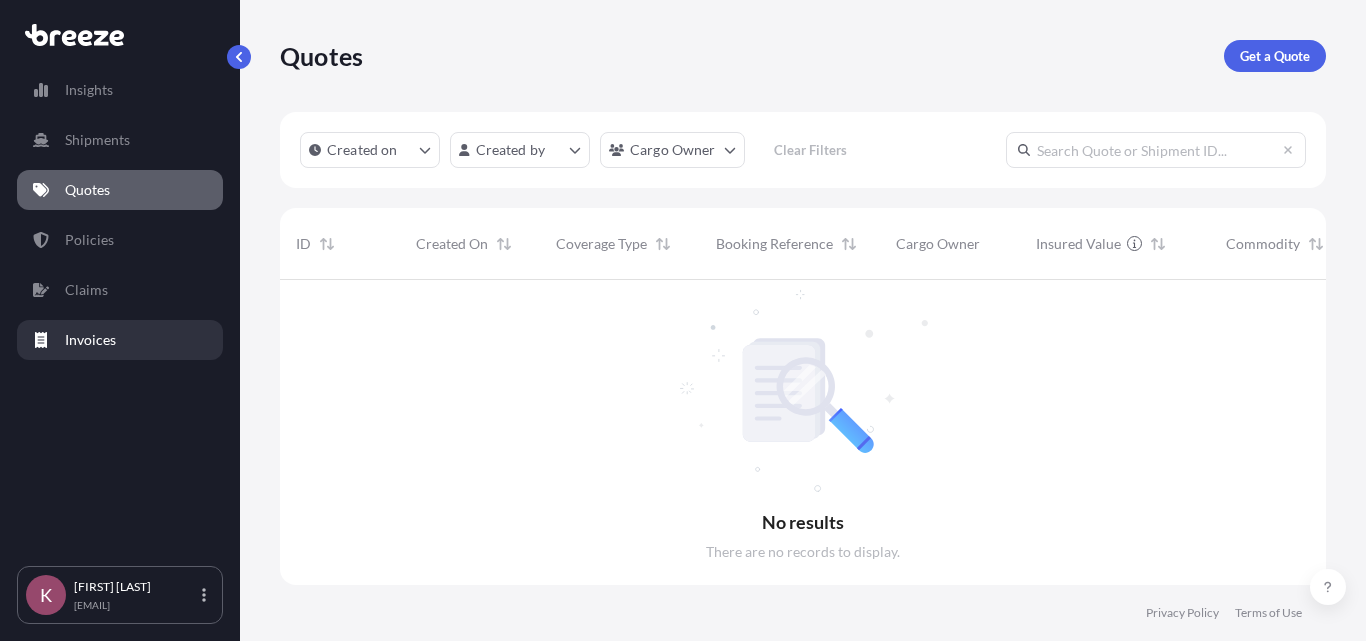 click on "Invoices" at bounding box center [120, 340] 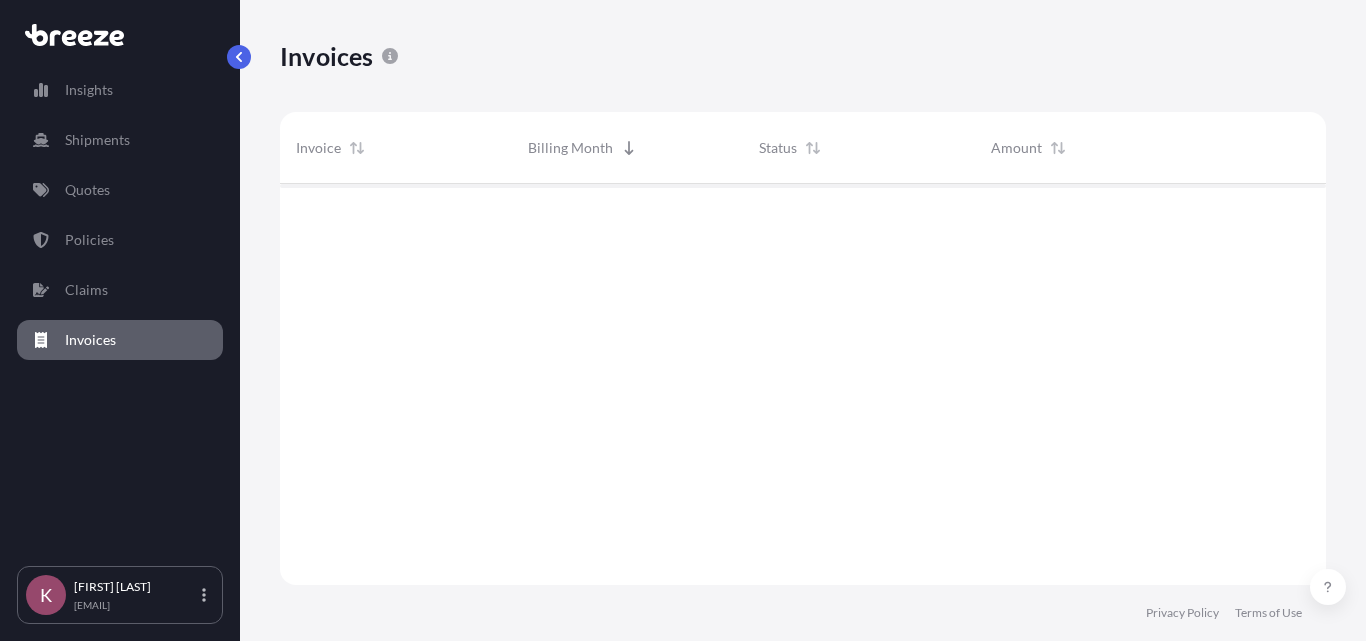 scroll, scrollTop: 16, scrollLeft: 16, axis: both 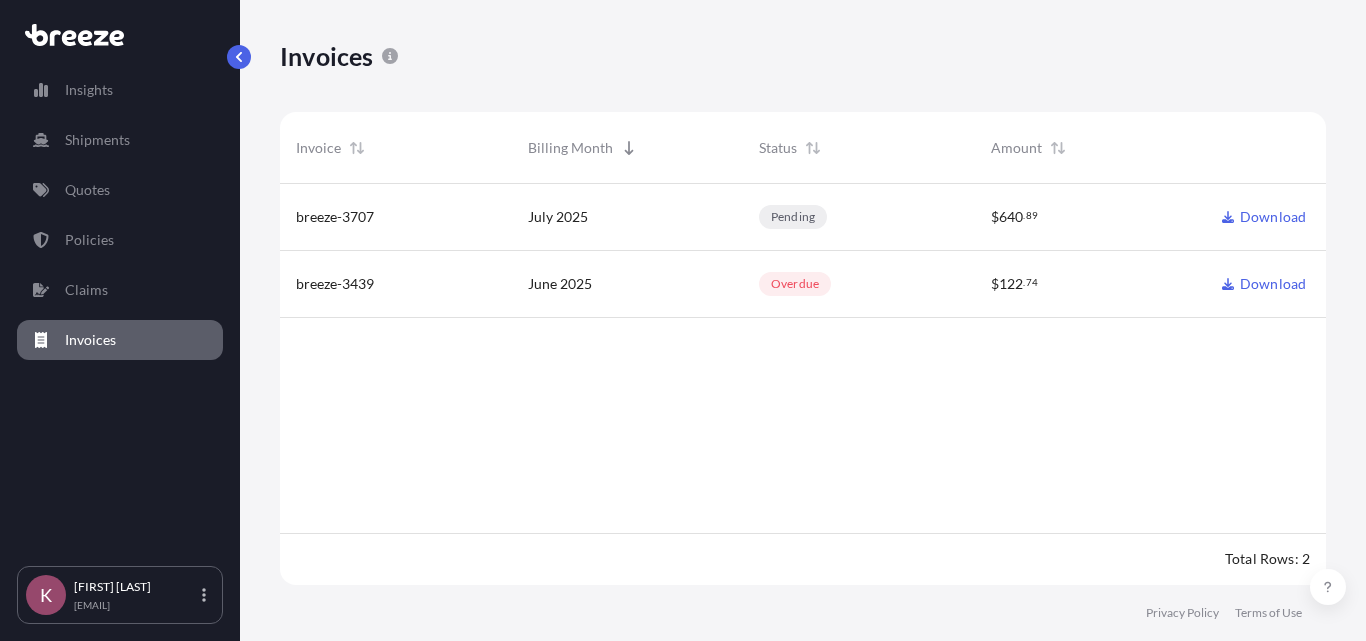 click on "breeze-3439" at bounding box center (335, 284) 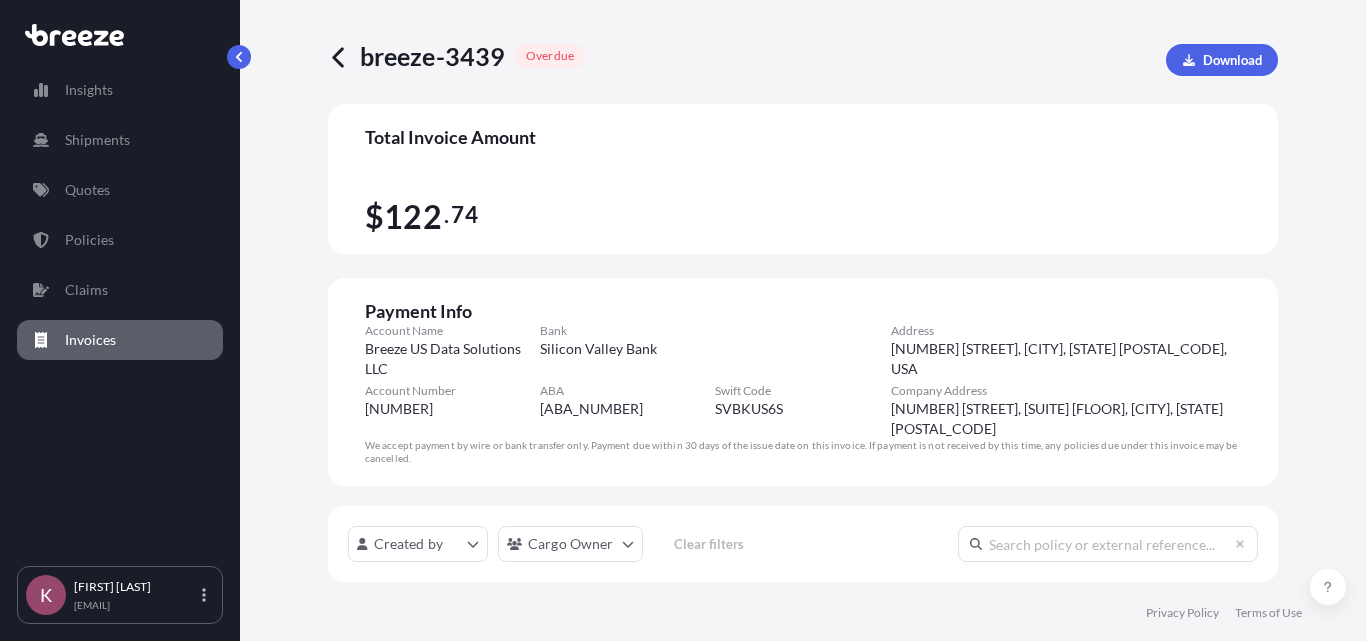 scroll, scrollTop: 16, scrollLeft: 16, axis: both 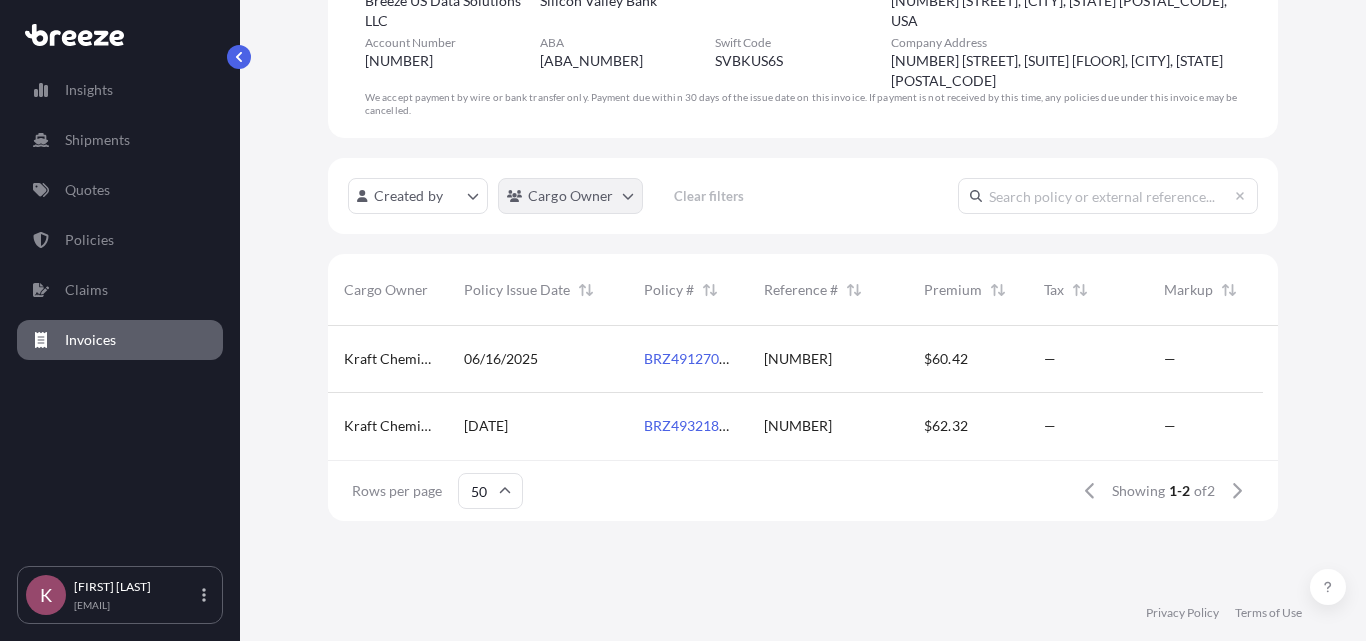 click on "Insights Shipments Quotes Policies Claims Invoices K [FIRST]   [LAST] [EMAIL] breeze-3439 overdue Download Total Invoice Amount $ 122 . 74 Payment Info Account Name Breeze US Data Solutions LLC Bank Silicon Valley Bank Address [NUMBER] [STREET], [CITY], [STATE] [POSTAL_CODE], USA Account Number [NUMBER] ABA [ABA_NUMBER] Swift Code SVBKUS6S Company Address [NUMBER] [STREET], [SUITE] [FLOOR], [CITY], [STATE] [POSTAL_CODE] We accept payment by wire or bank transfer only. Payment due within 30 days of the issue date on this invoice. If payment is not received by this time, any policies due under this invoice may be cancelled. Created by Cargo Owner Clear filters Cargo Owner Policy Issue Date Policy # Reference # Premium Tax Markup Kraft Chemical Company  [DATE] BRZ491270 [NUMBER] $60.42 — — Kraft Chemical Company  [DATE] BRZ493218 [NUMBER] $62.32 — — Rows per page 50 Showing 1-2 of  2 Privacy Policy Terms of Use" at bounding box center [683, 320] 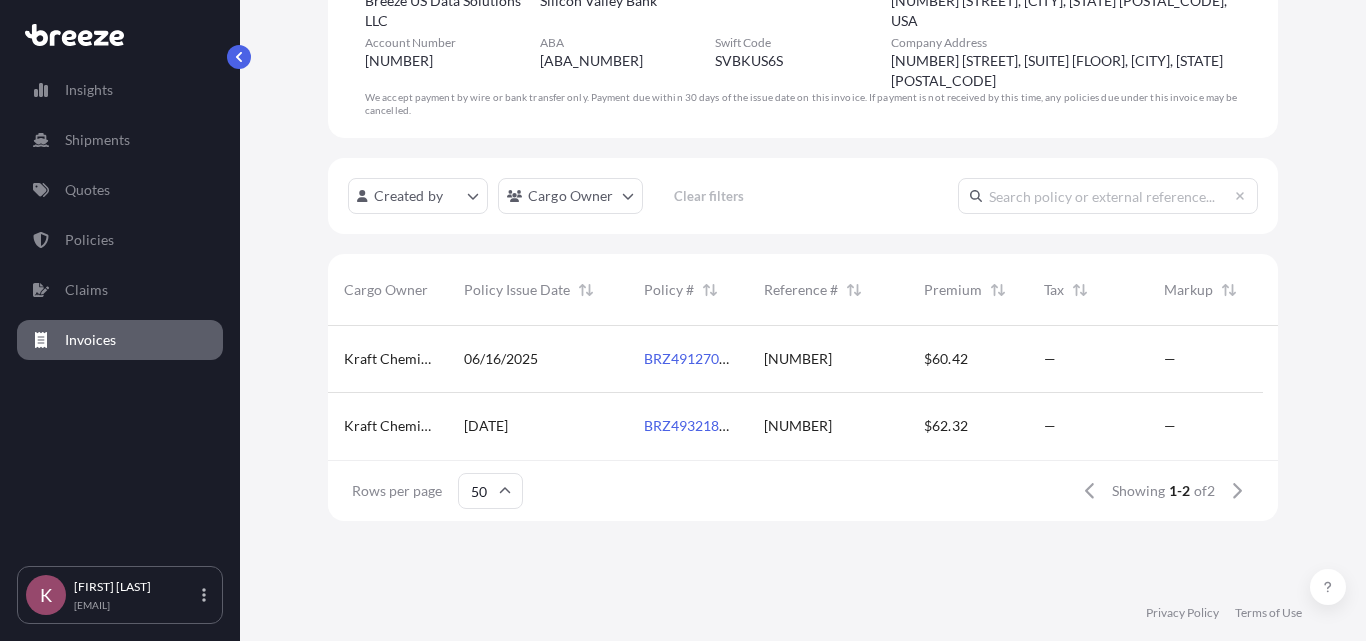 click on "Insights Shipments Quotes Policies Claims Invoices K [FIRST]   [LAST] [EMAIL] breeze-3439 overdue Download Total Invoice Amount $ 122 . 74 Payment Info Account Name Breeze US Data Solutions LLC Bank Silicon Valley Bank Address [NUMBER] [STREET], [CITY], [STATE] [POSTAL_CODE], USA Account Number [NUMBER] ABA [ABA_NUMBER] Swift Code SVBKUS6S Company Address [NUMBER] [STREET], [SUITE] [FLOOR], [CITY], [STATE] [POSTAL_CODE] We accept payment by wire or bank transfer only. Payment due within 30 days of the issue date on this invoice. If payment is not received by this time, any policies due under this invoice may be cancelled. Created by Cargo Owner Clear filters Cargo Owner Policy Issue Date Policy # Reference # Premium Tax Markup Kraft Chemical Company  [DATE] BRZ491270 [NUMBER] $60.42 — — Kraft Chemical Company  [DATE] BRZ493218 [NUMBER] $62.32 — — Rows per page 50 Showing 1-2 of  2 Privacy Policy Terms of Use" at bounding box center [683, 320] 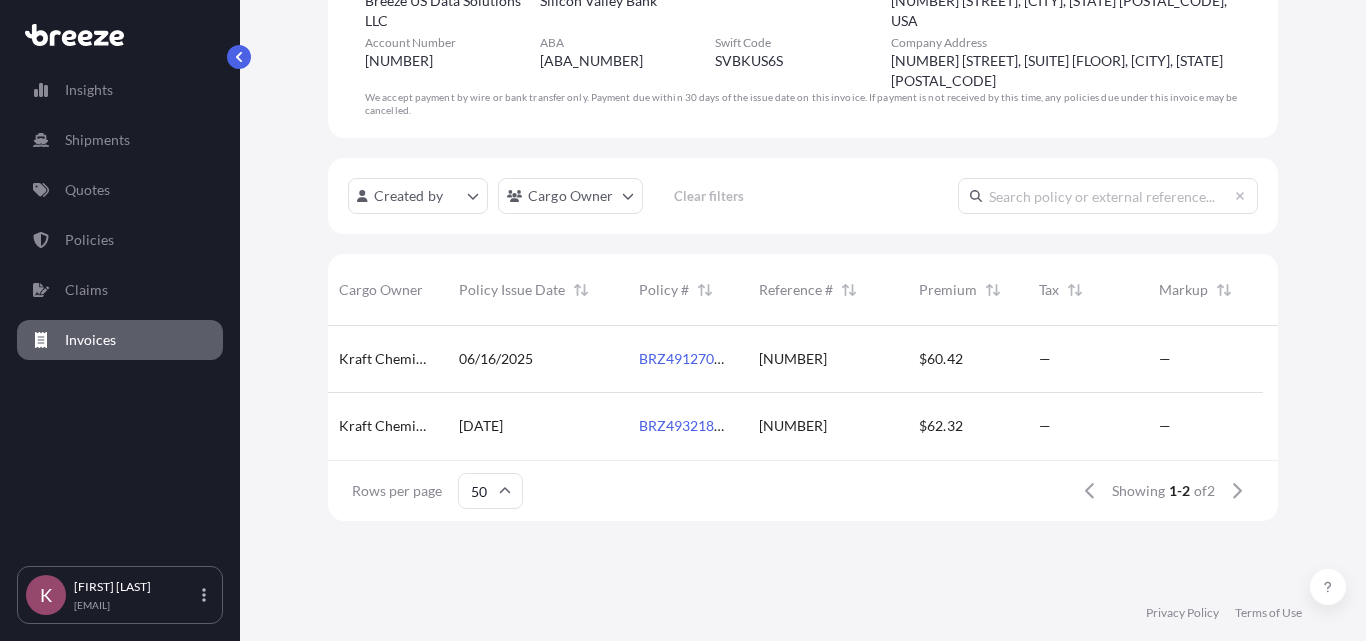 scroll, scrollTop: 0, scrollLeft: 0, axis: both 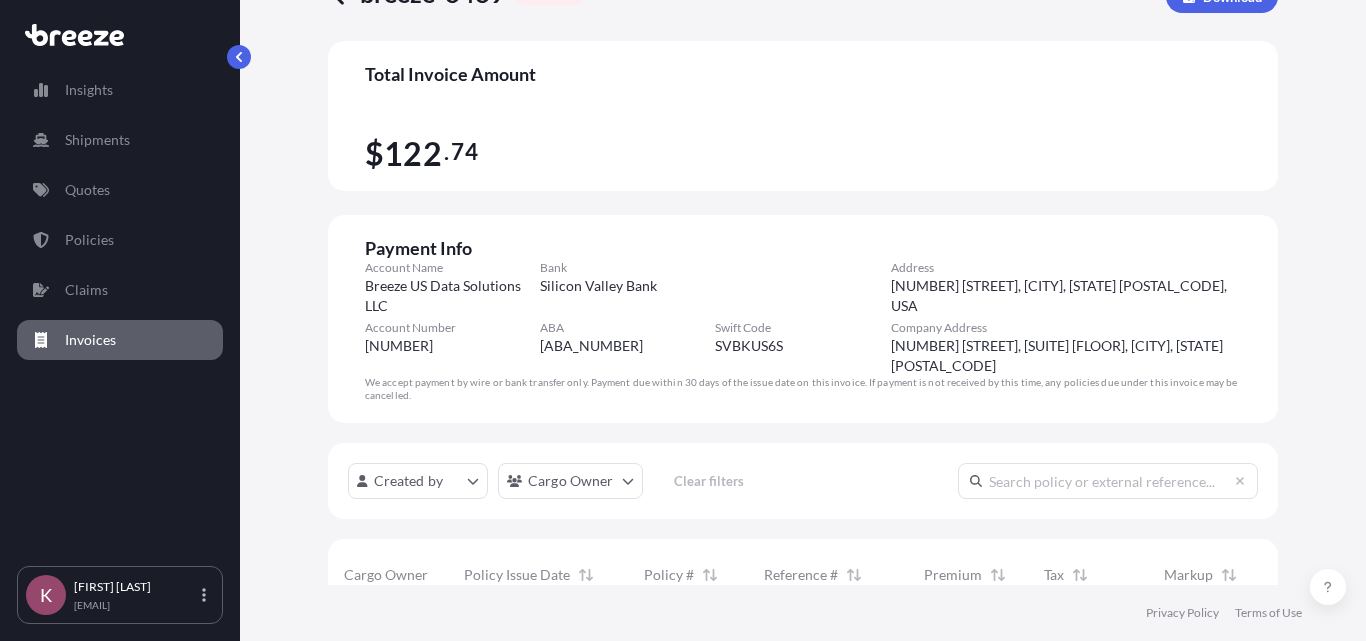 drag, startPoint x: 1040, startPoint y: 368, endPoint x: 373, endPoint y: 257, distance: 676.17303 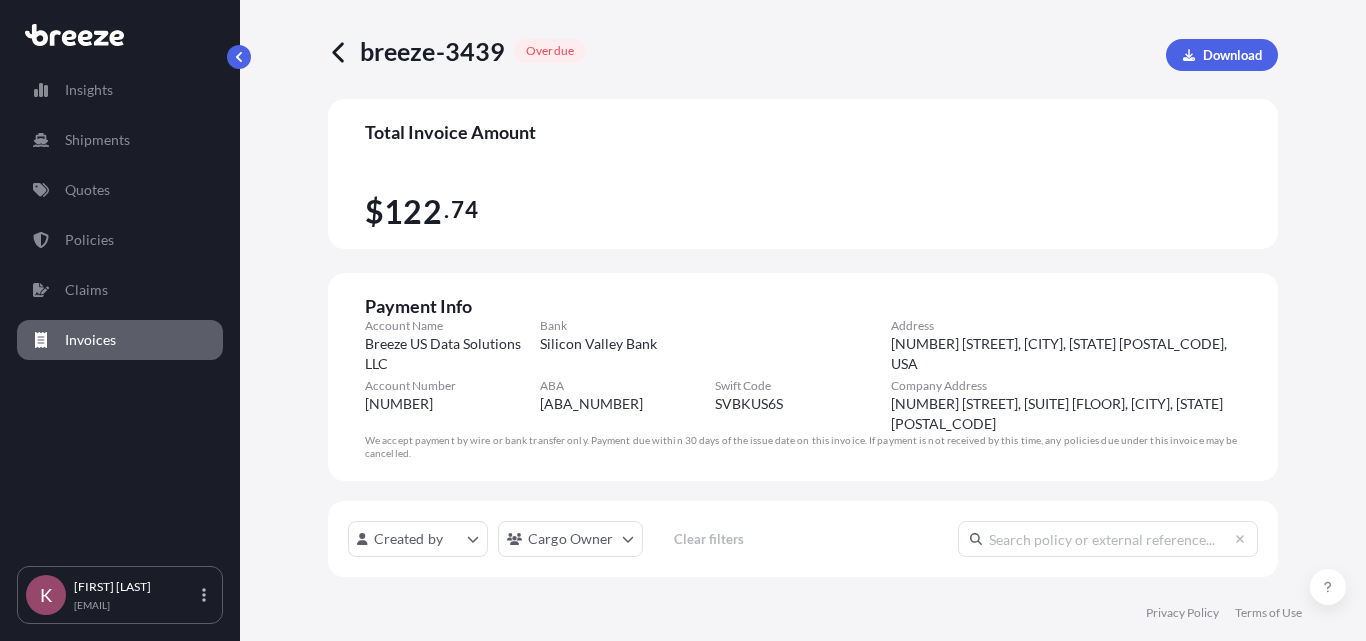scroll, scrollTop: 0, scrollLeft: 0, axis: both 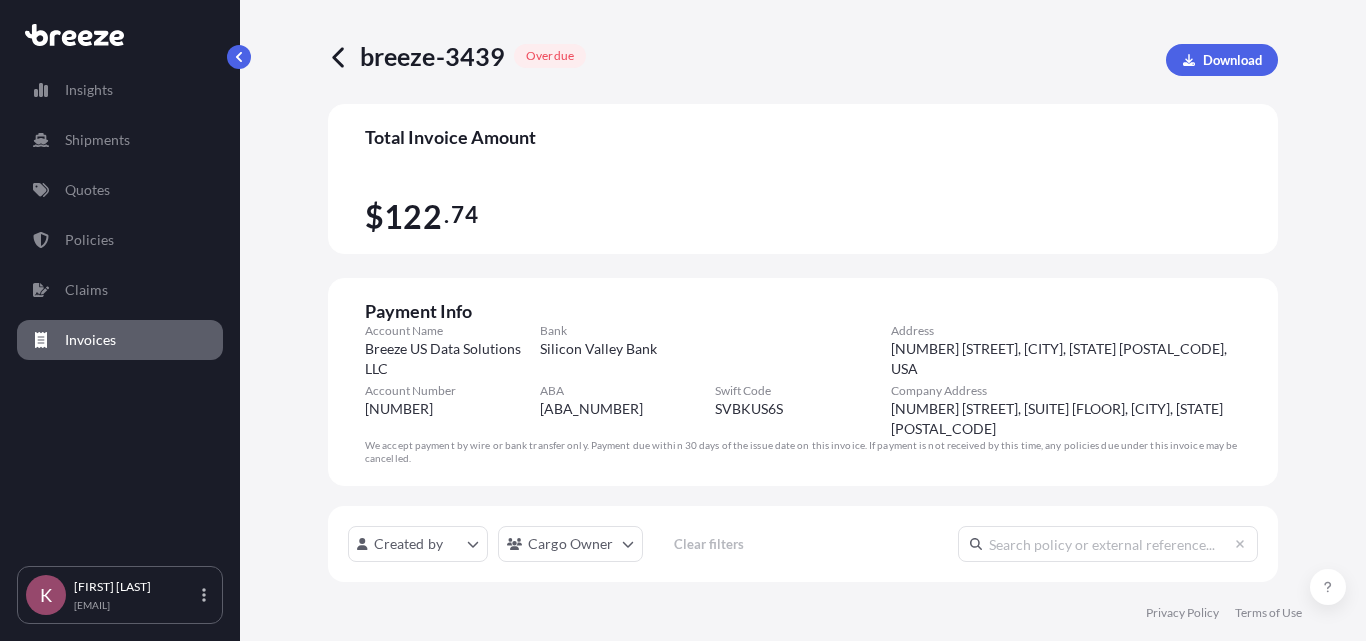 click 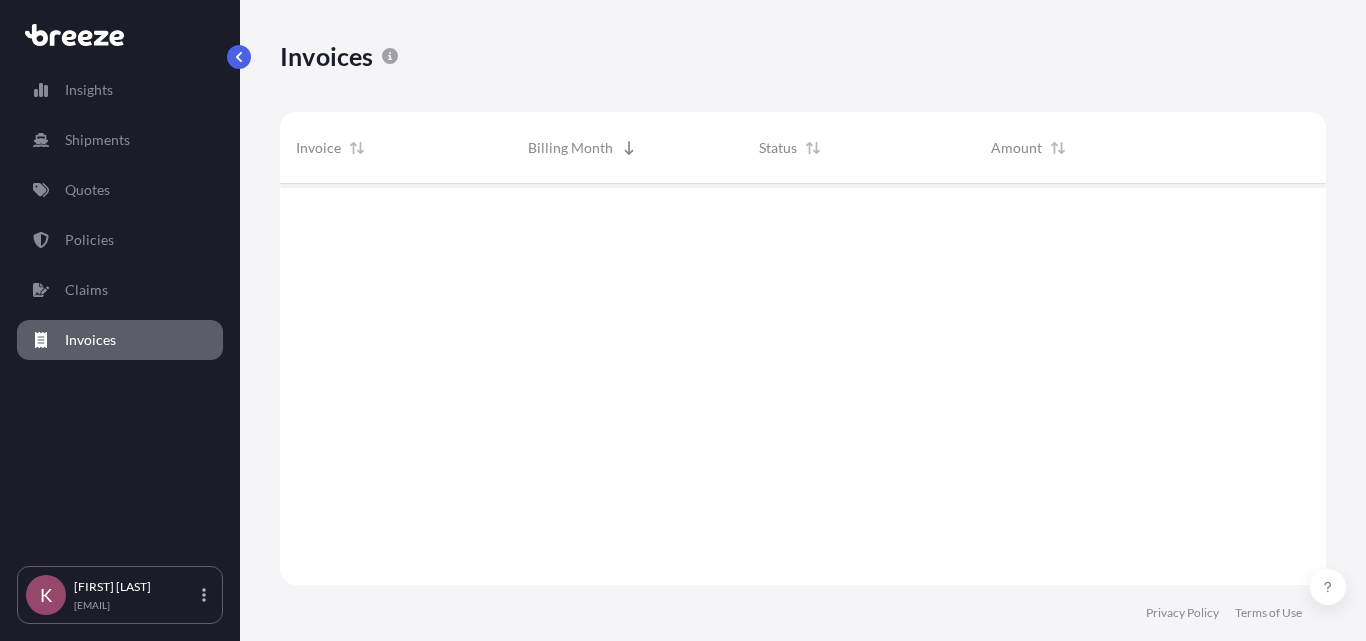 scroll, scrollTop: 16, scrollLeft: 16, axis: both 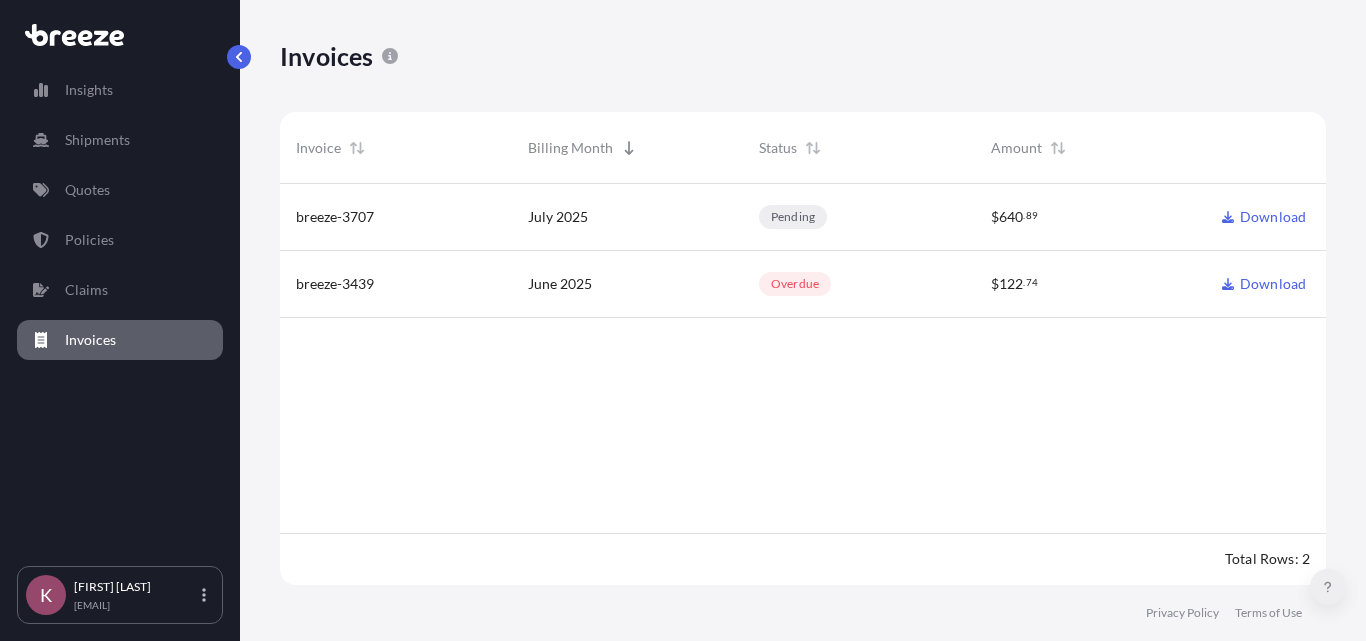click at bounding box center [1328, 587] 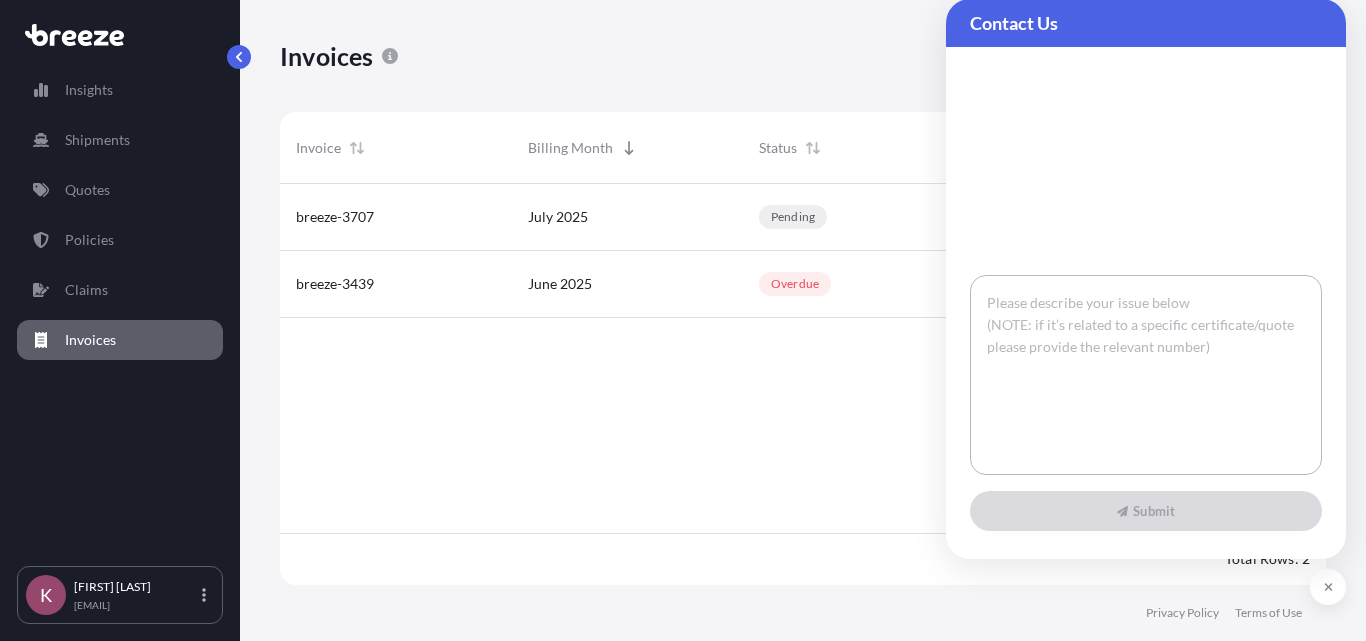 click at bounding box center [1146, 375] 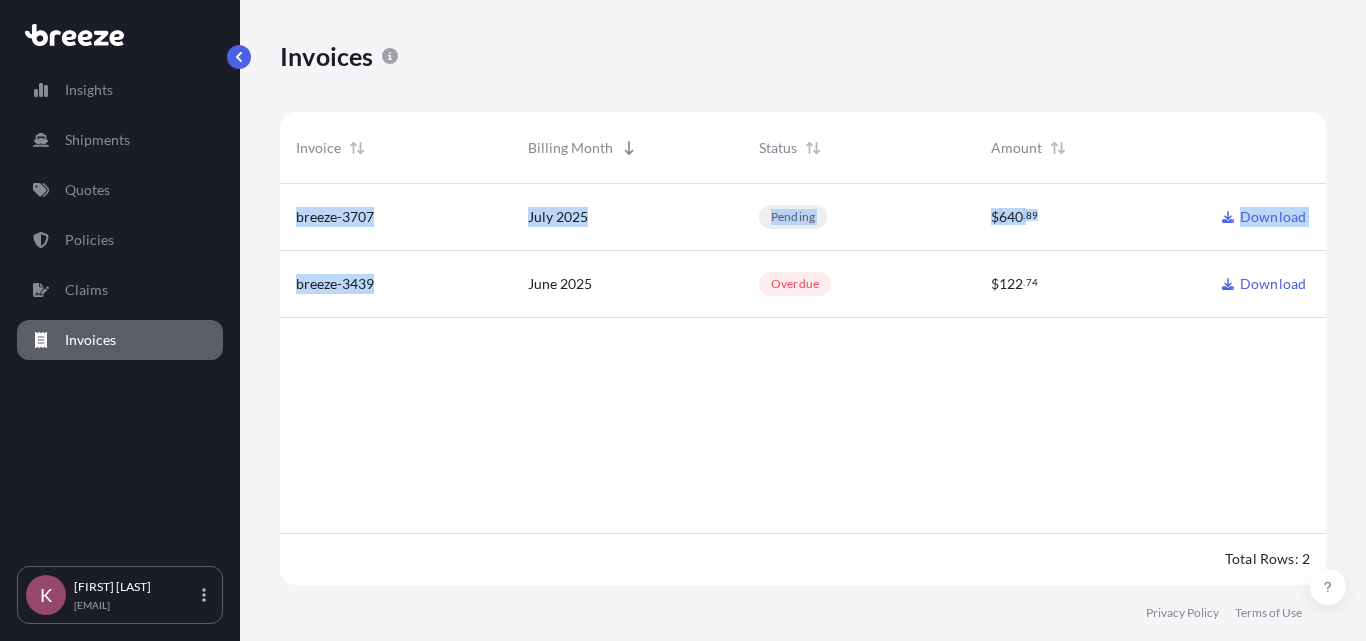 drag, startPoint x: 416, startPoint y: 289, endPoint x: 273, endPoint y: 284, distance: 143.08739 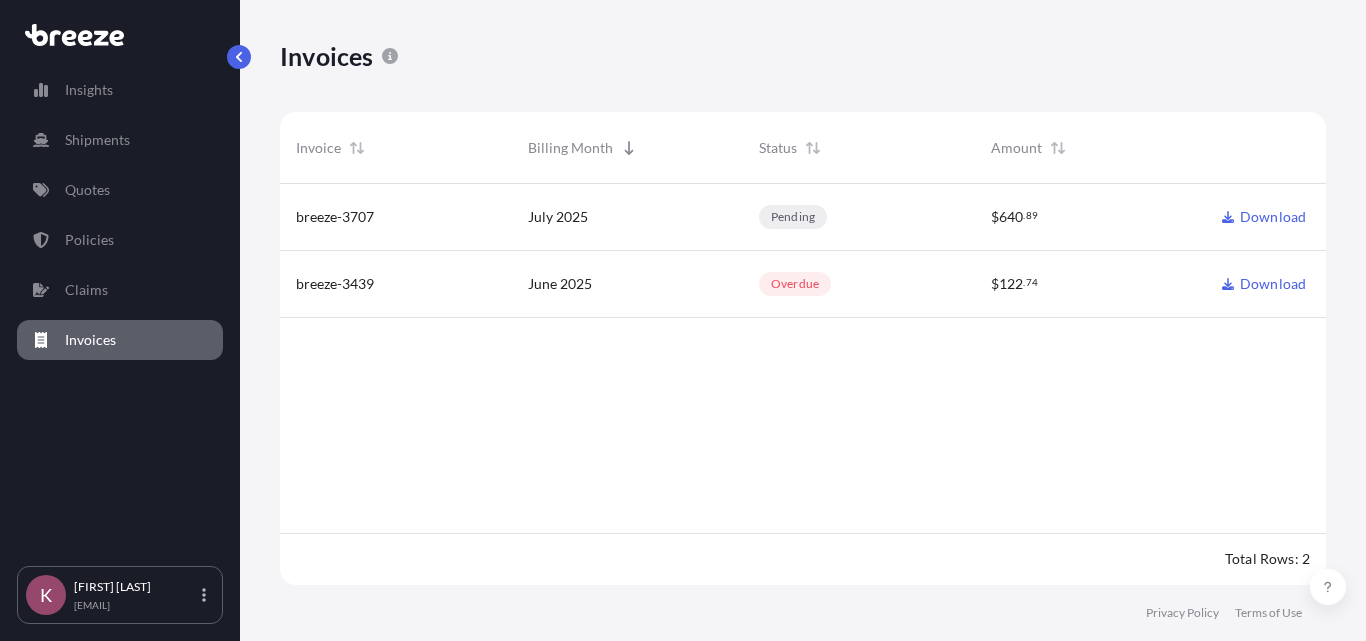drag, startPoint x: 836, startPoint y: 400, endPoint x: 698, endPoint y: 364, distance: 142.61838 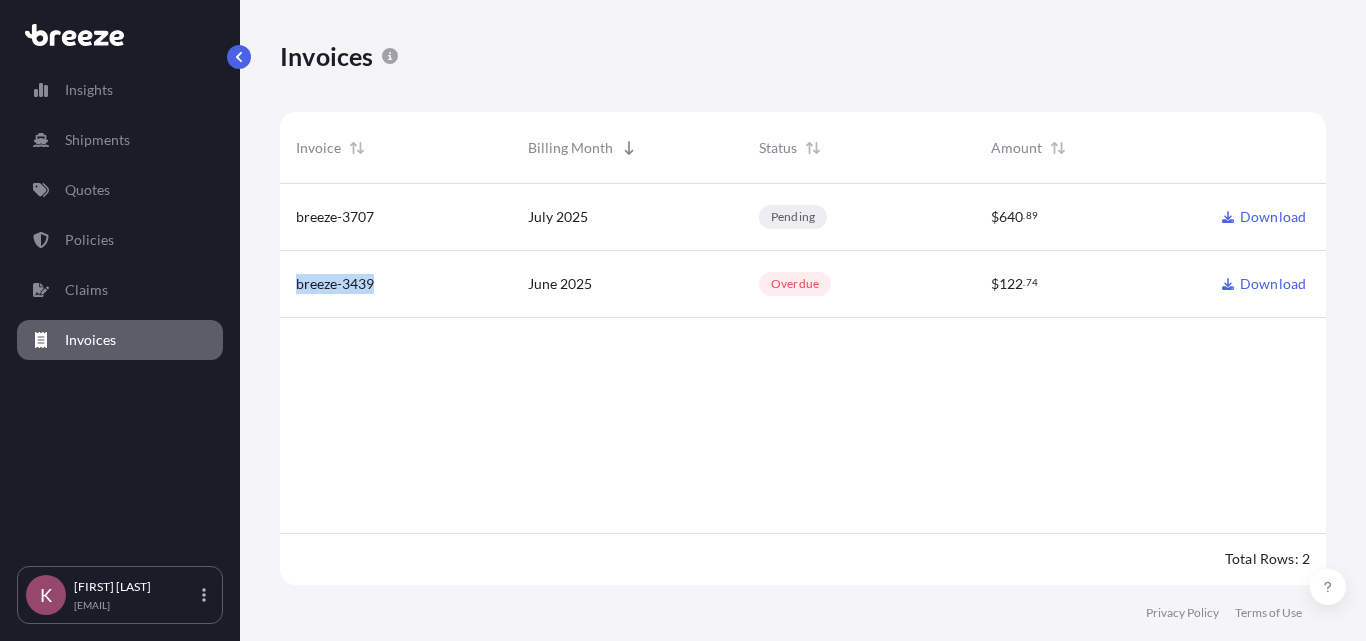 drag, startPoint x: 401, startPoint y: 298, endPoint x: 289, endPoint y: 288, distance: 112.44554 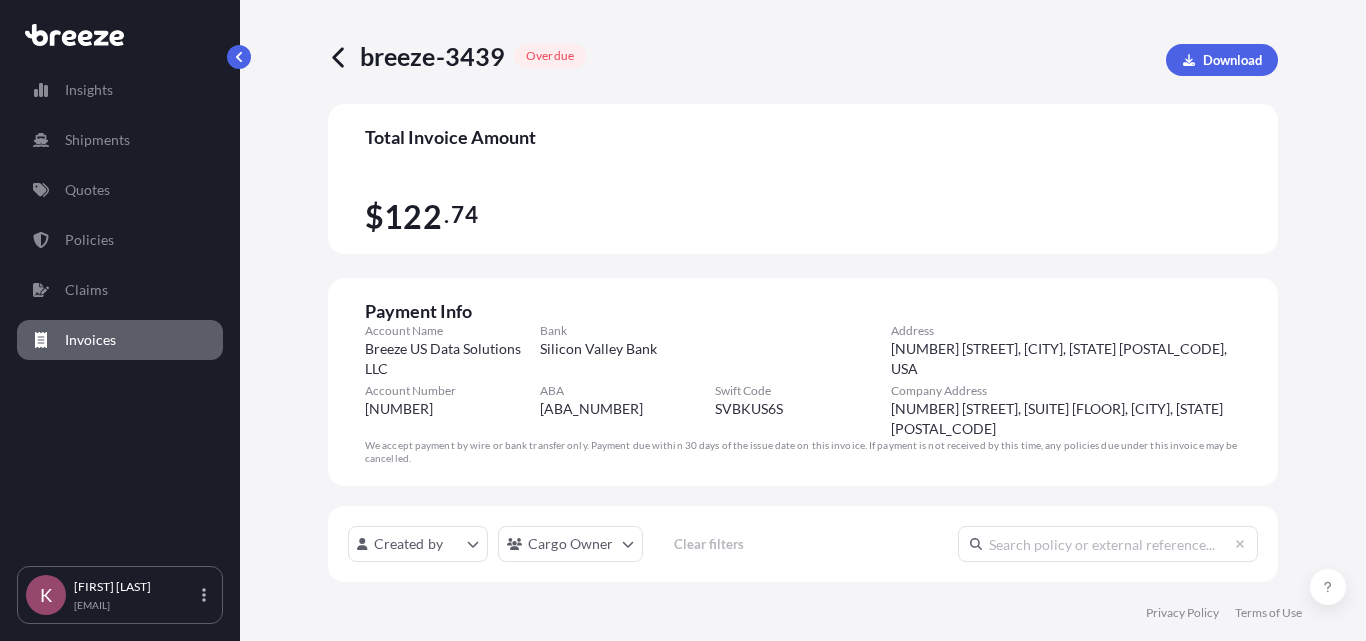 scroll, scrollTop: 16, scrollLeft: 16, axis: both 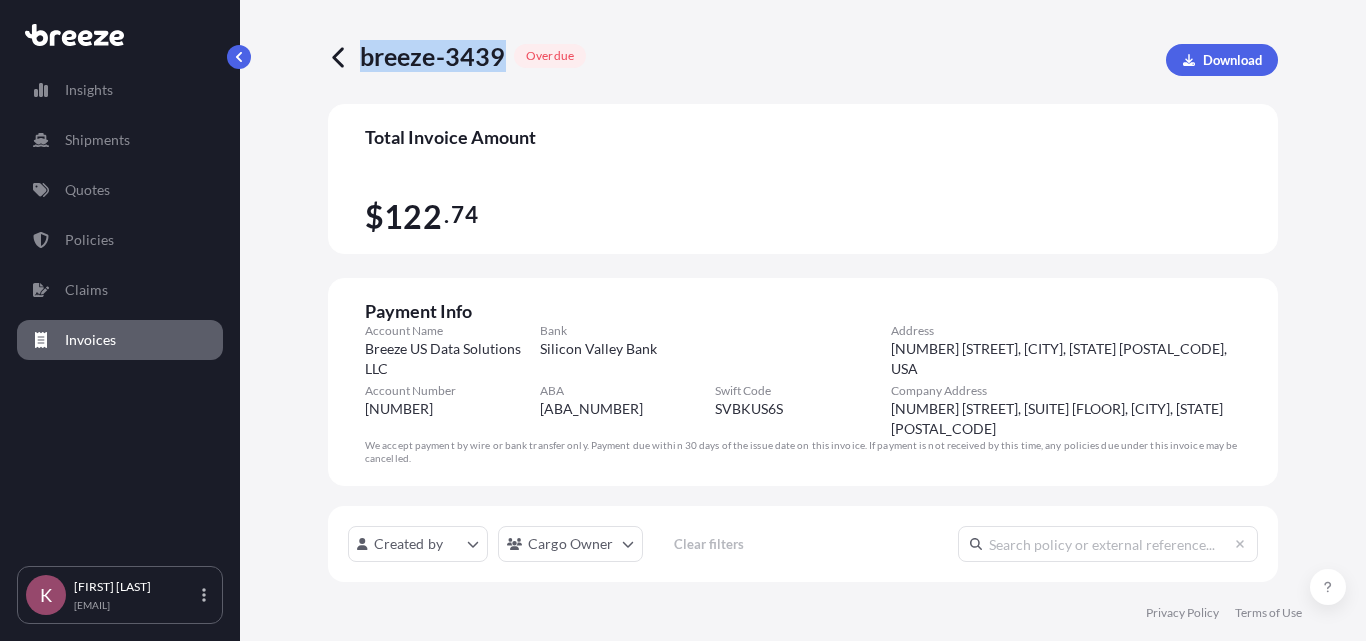 drag, startPoint x: 501, startPoint y: 71, endPoint x: 319, endPoint y: 73, distance: 182.01099 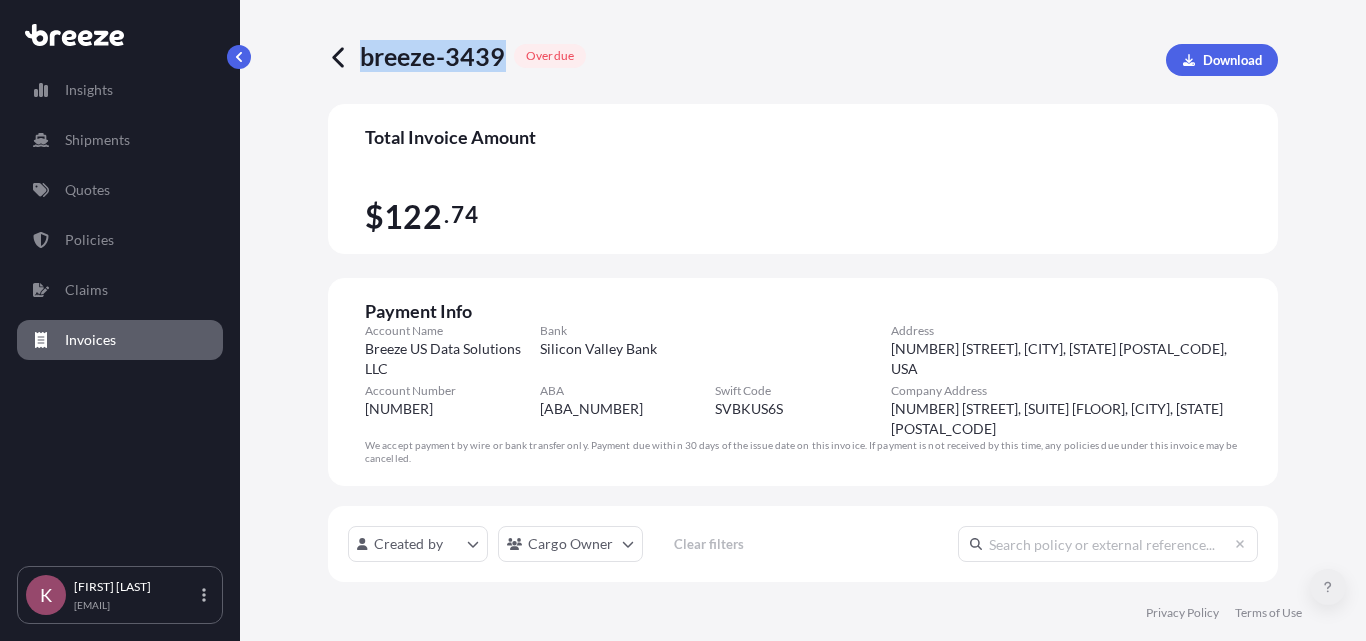 click at bounding box center (1328, 587) 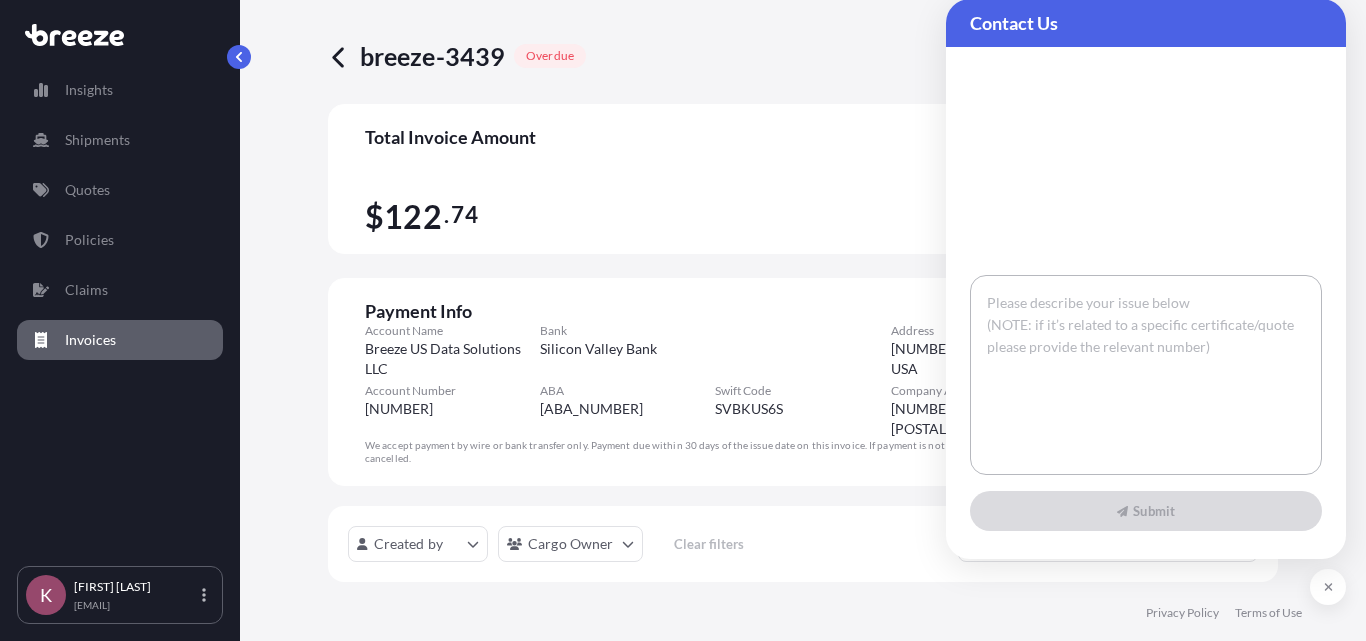 click at bounding box center [1146, 375] 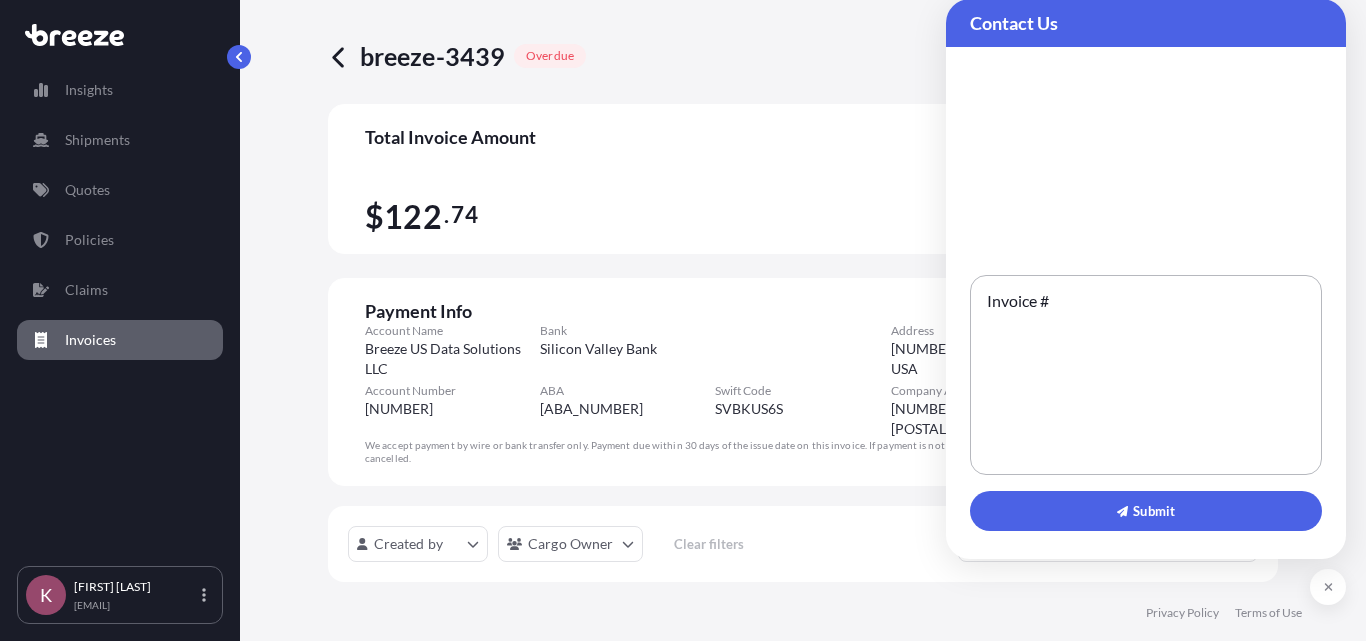 paste on "breeze-3439" 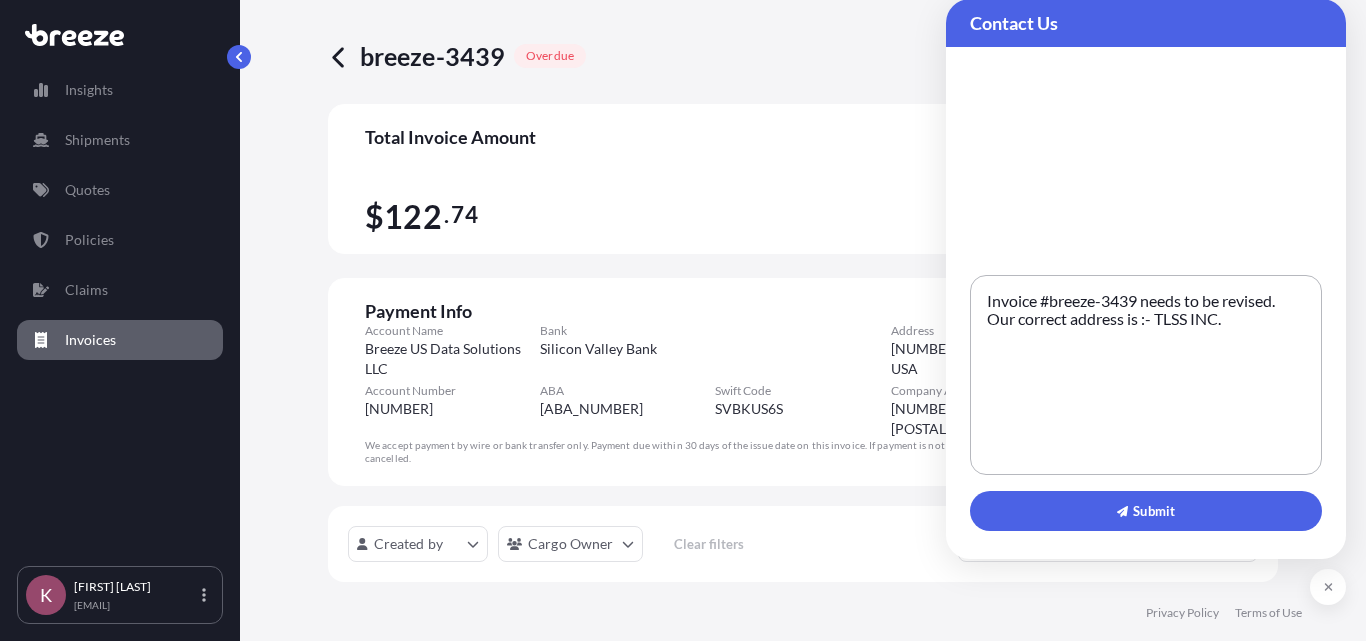 paste on "[NUMBER] [STREET], [CITY] , [STATE] , [POSTAL_CODE]" 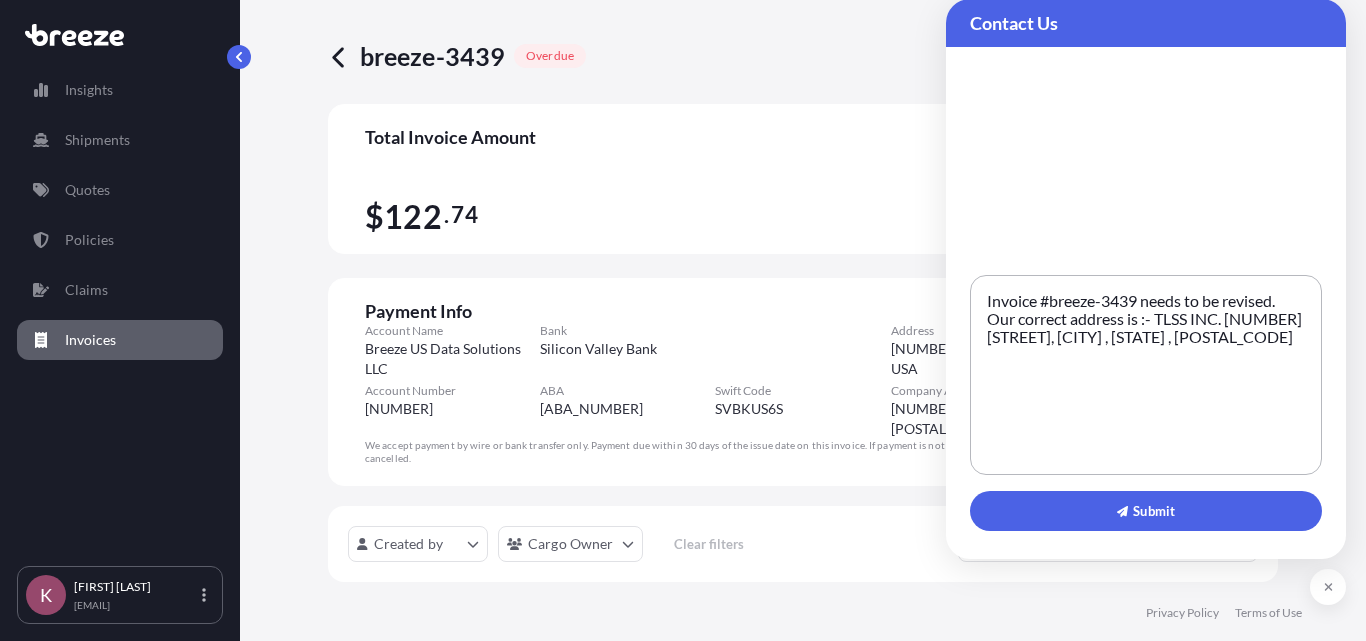 click on "Invoice #breeze-3439 needs to be revised. Our correct address is :- TLSS INC. [NUMBER] [STREET], [CITY] , [STATE] , [POSTAL_CODE]" at bounding box center (1146, 375) 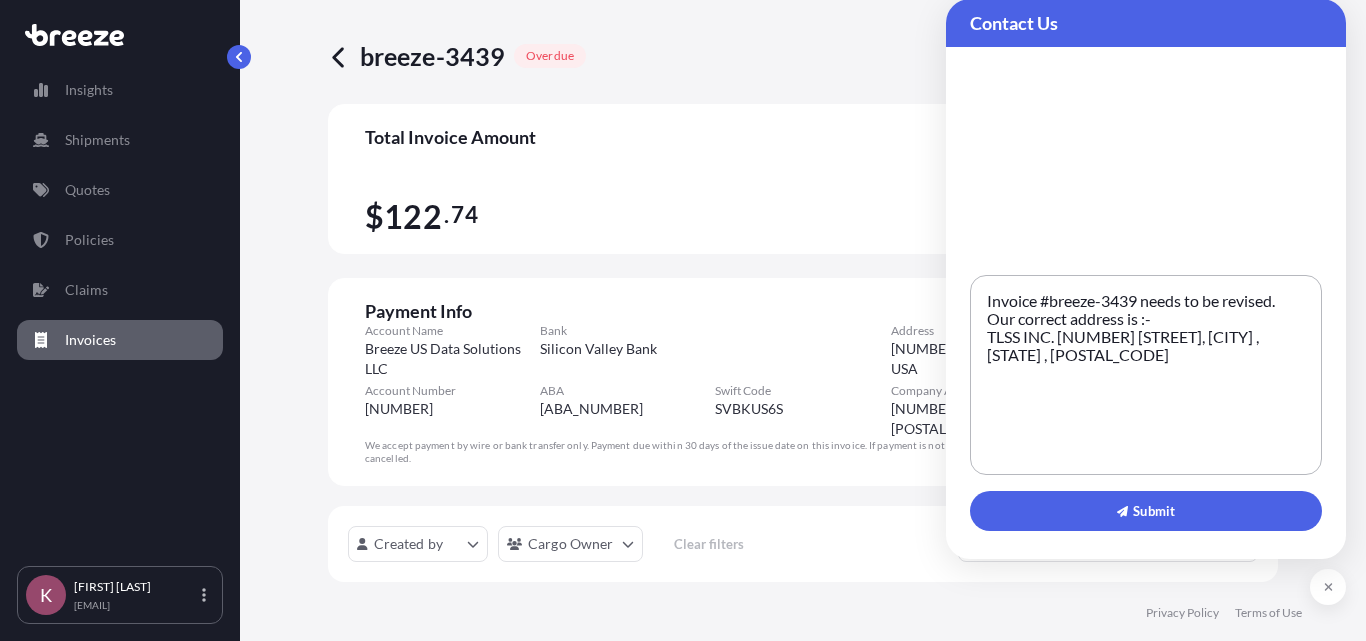 drag, startPoint x: 1233, startPoint y: 414, endPoint x: 919, endPoint y: 305, distance: 332.3808 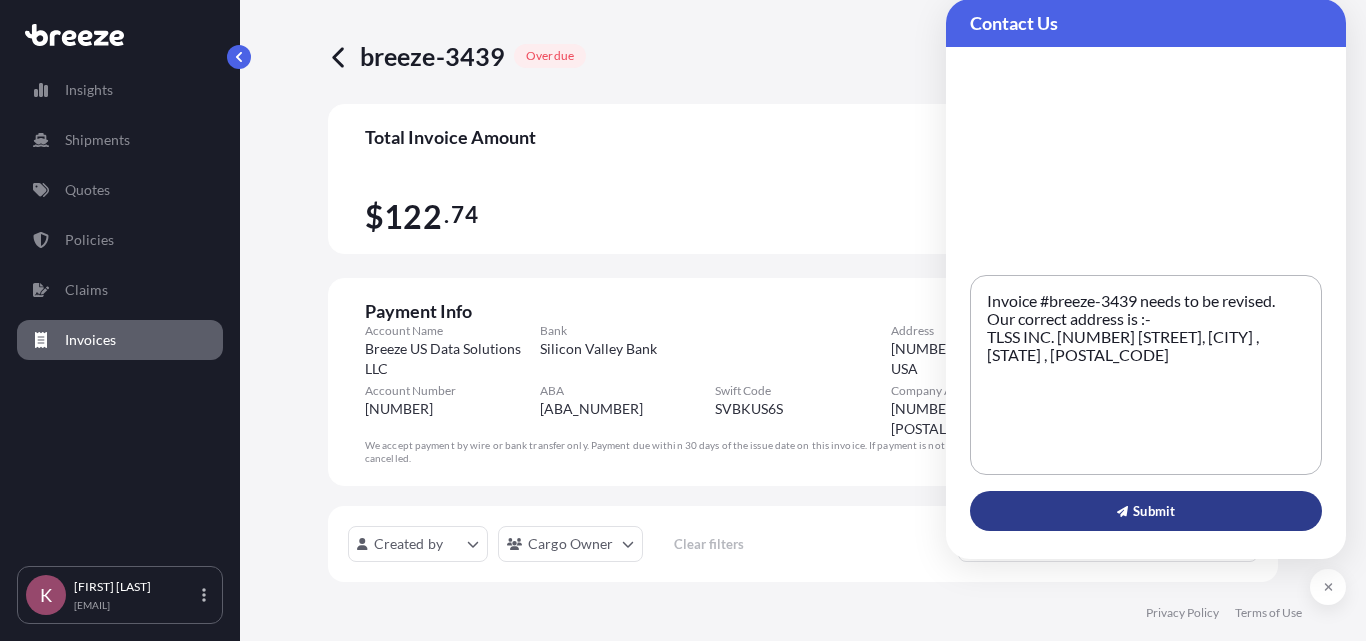 click on "Submit" at bounding box center [1146, 511] 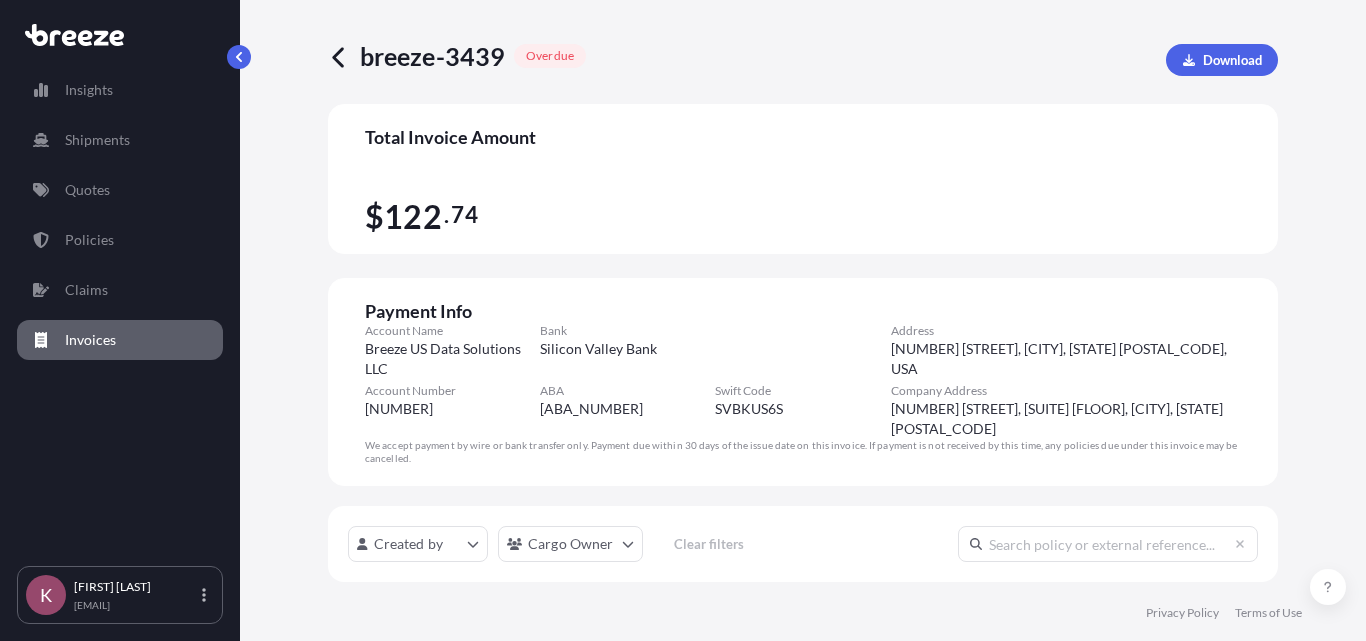 click 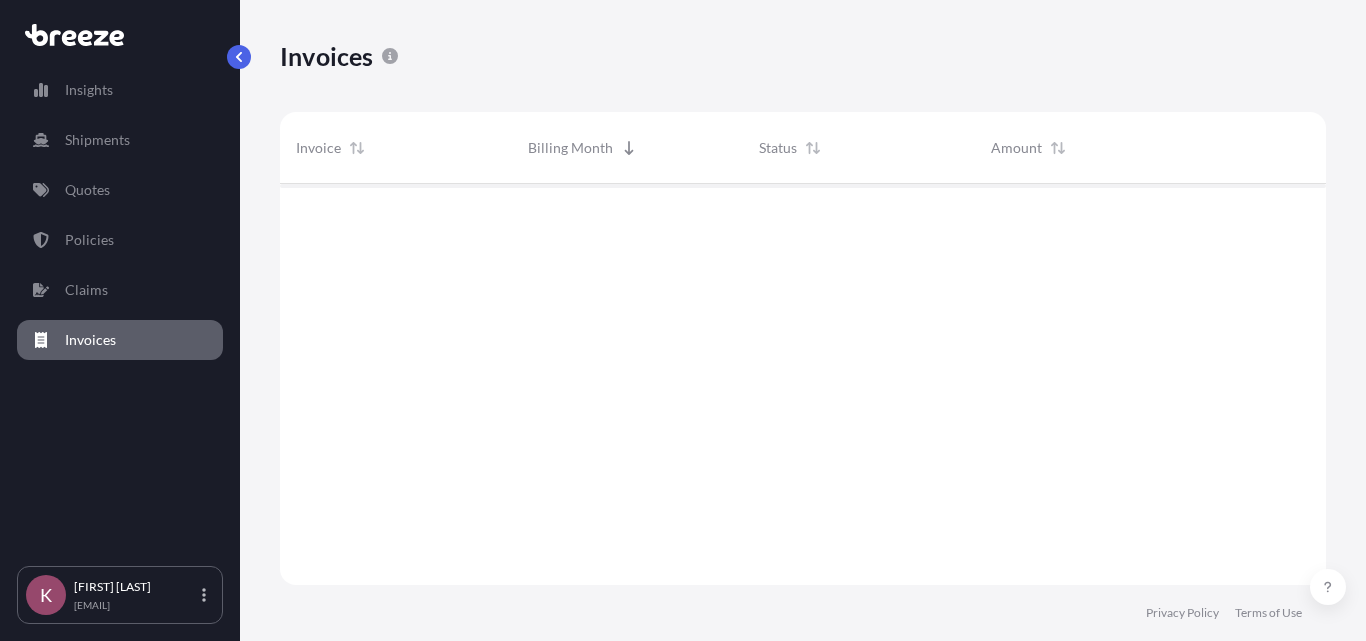 scroll, scrollTop: 16, scrollLeft: 16, axis: both 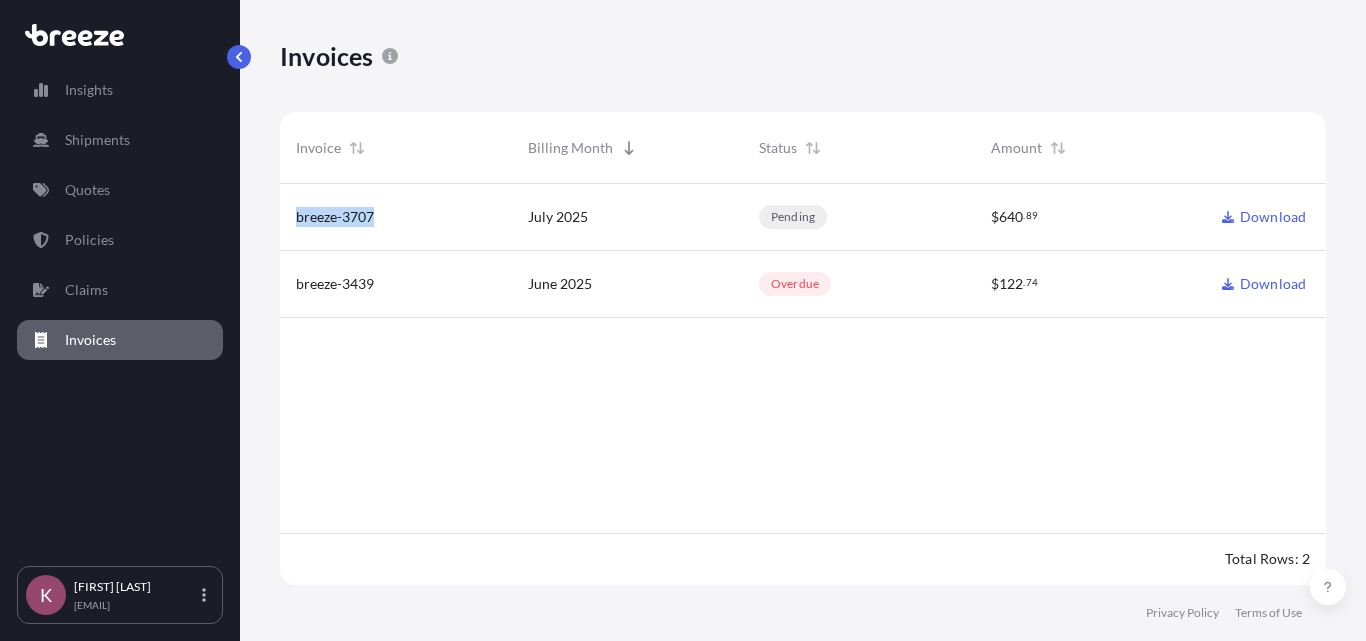drag, startPoint x: 395, startPoint y: 224, endPoint x: 287, endPoint y: 217, distance: 108.226616 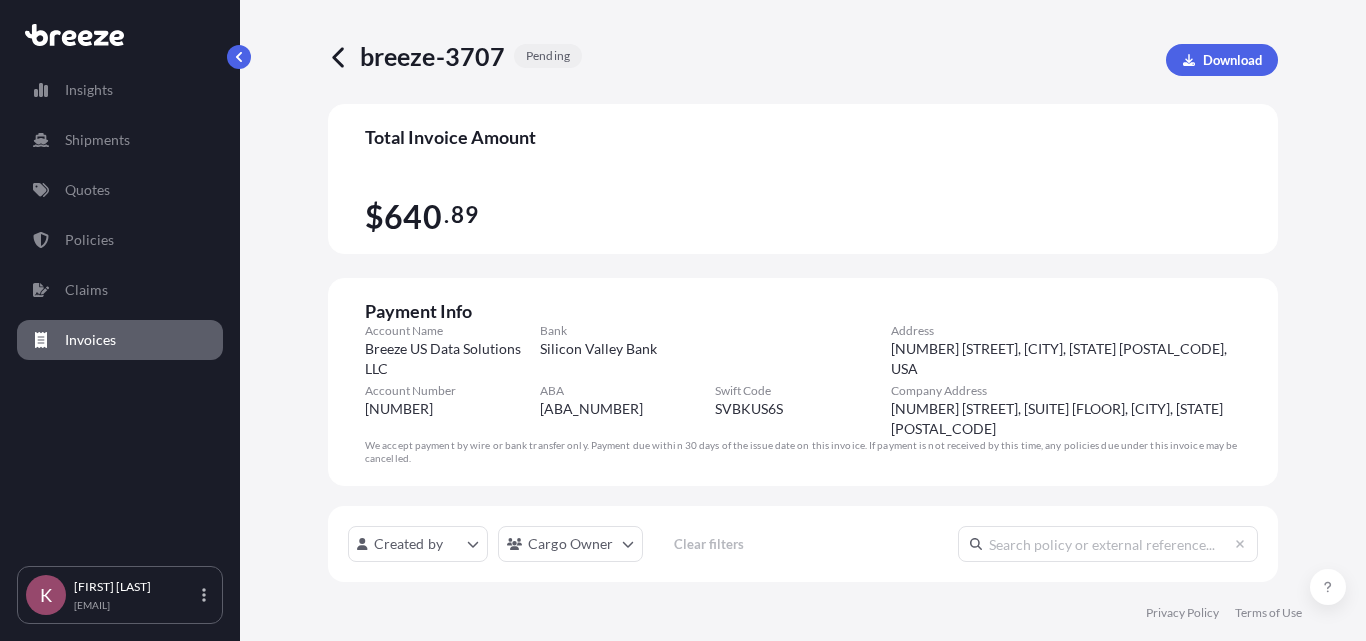 scroll, scrollTop: 16, scrollLeft: 16, axis: both 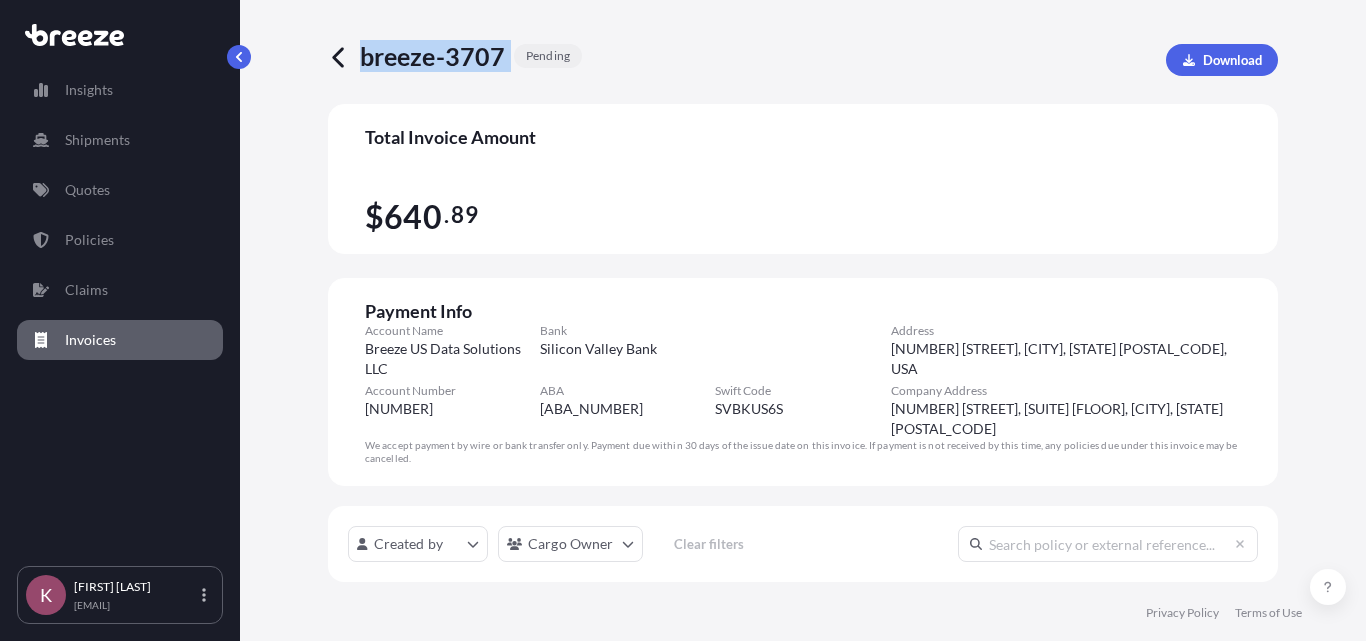 drag, startPoint x: 451, startPoint y: 62, endPoint x: 359, endPoint y: 59, distance: 92.0489 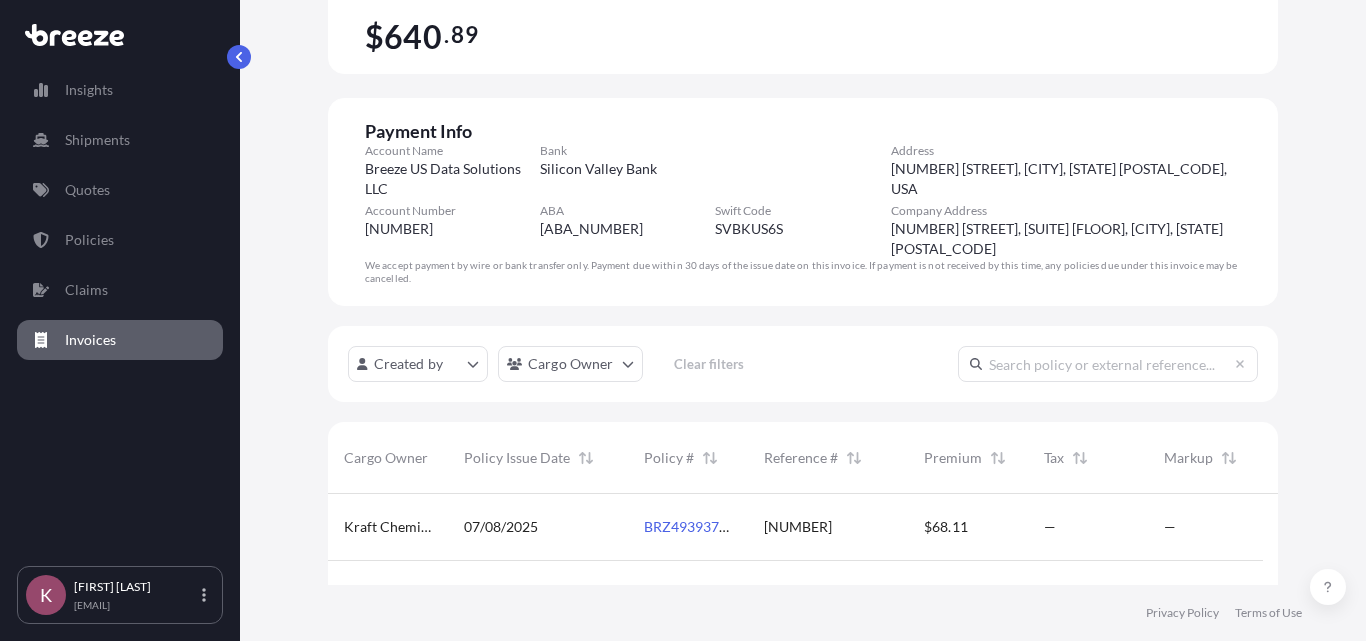 scroll, scrollTop: 200, scrollLeft: 0, axis: vertical 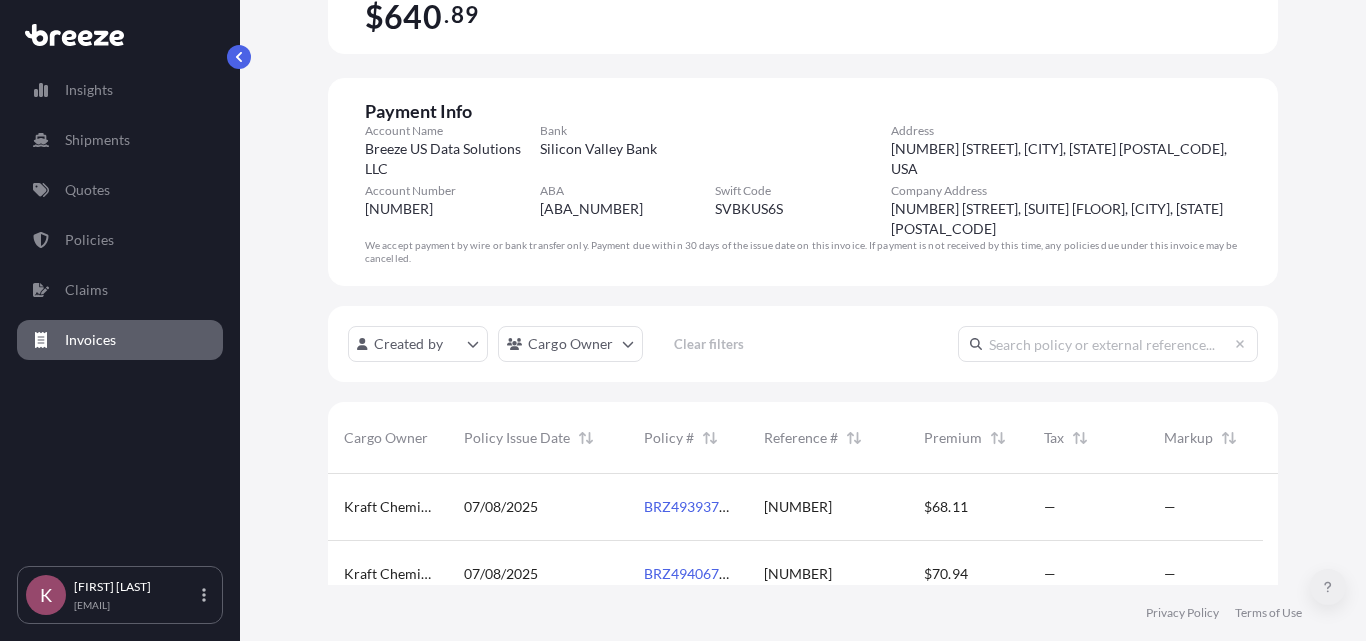 click at bounding box center [1328, 587] 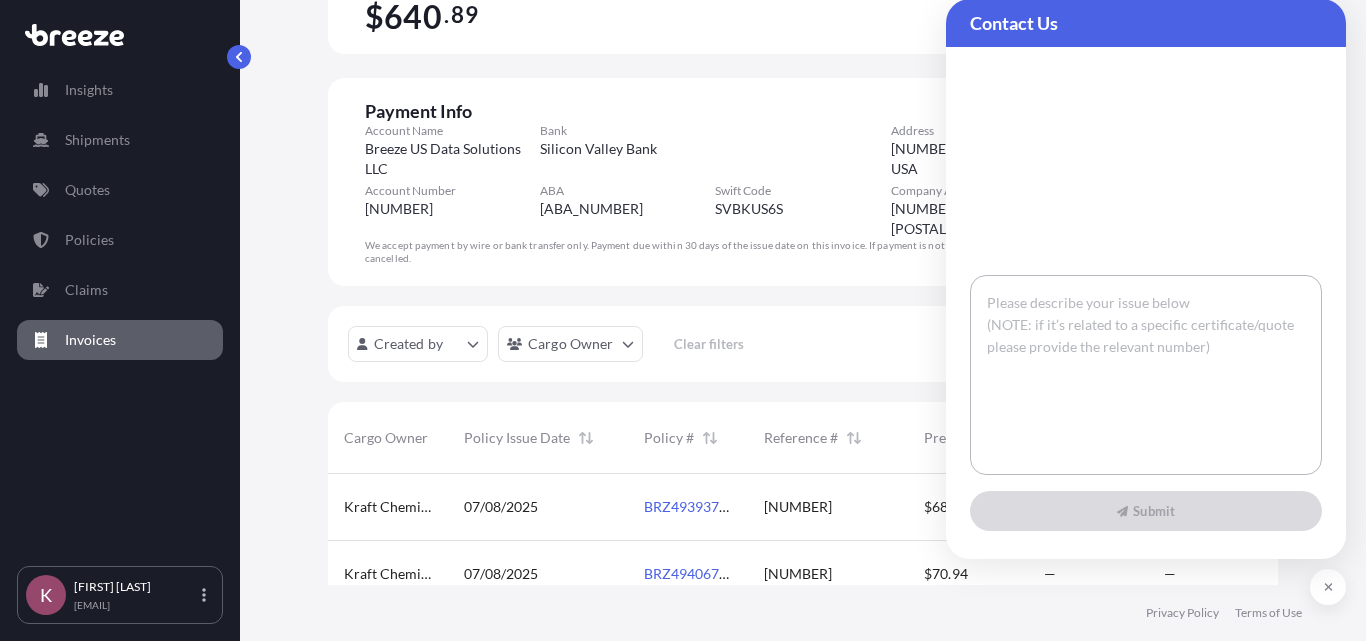 click at bounding box center (1146, 375) 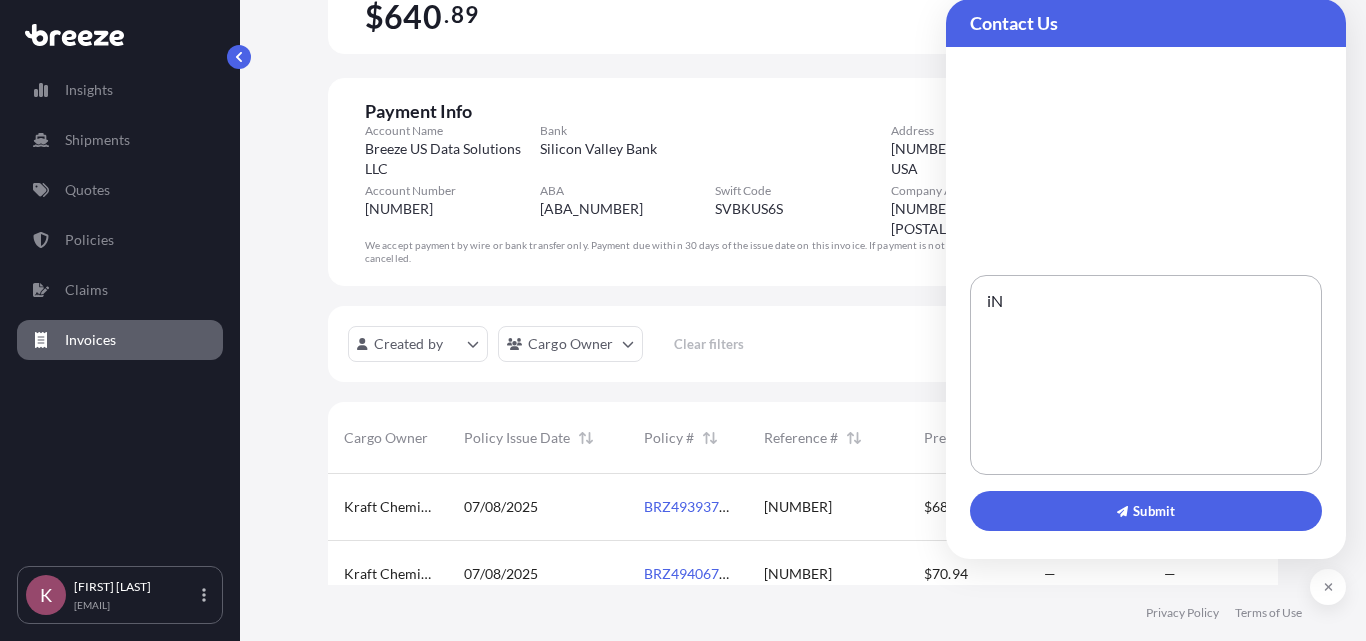 type on "i" 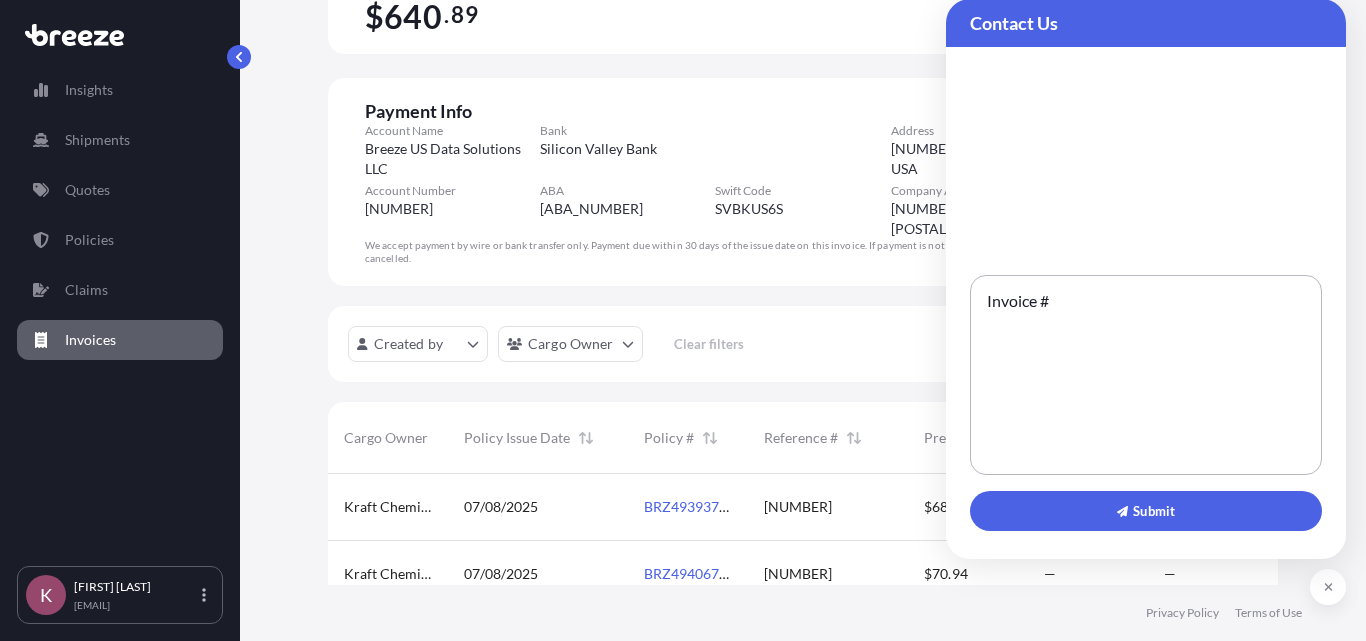 paste on "breeze-3707" 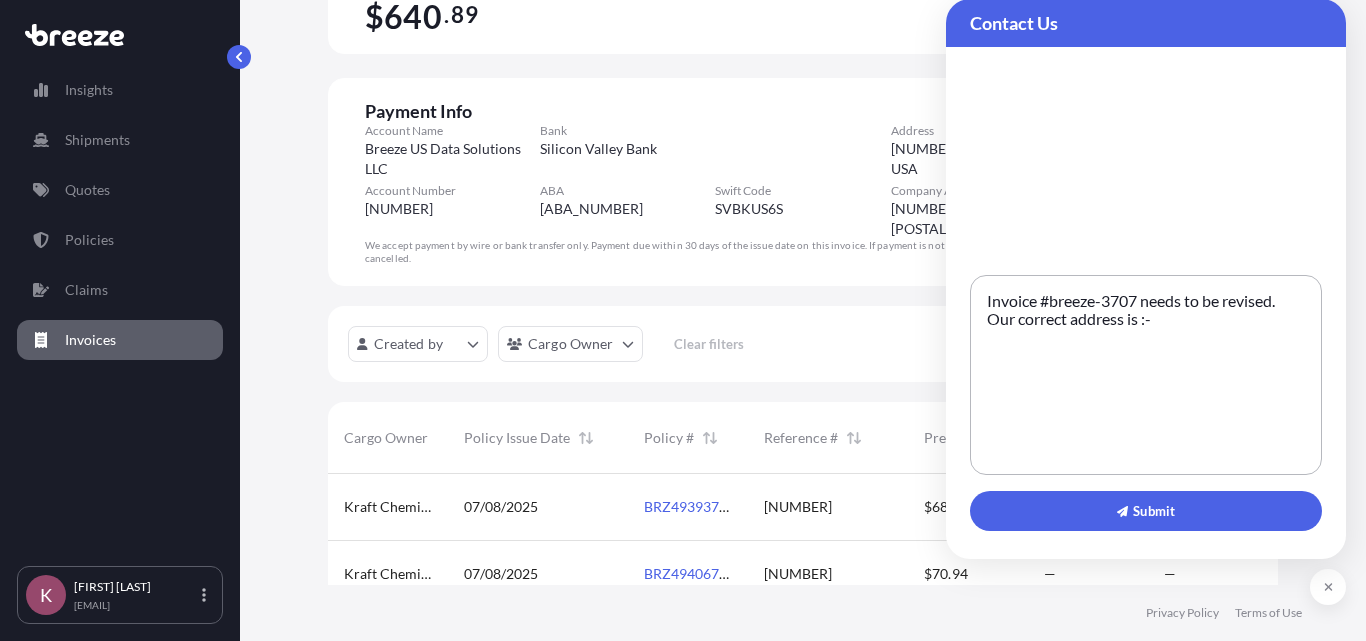 paste on "[NUMBER] [STREET], [CITY] , [STATE] , [POSTAL_CODE]" 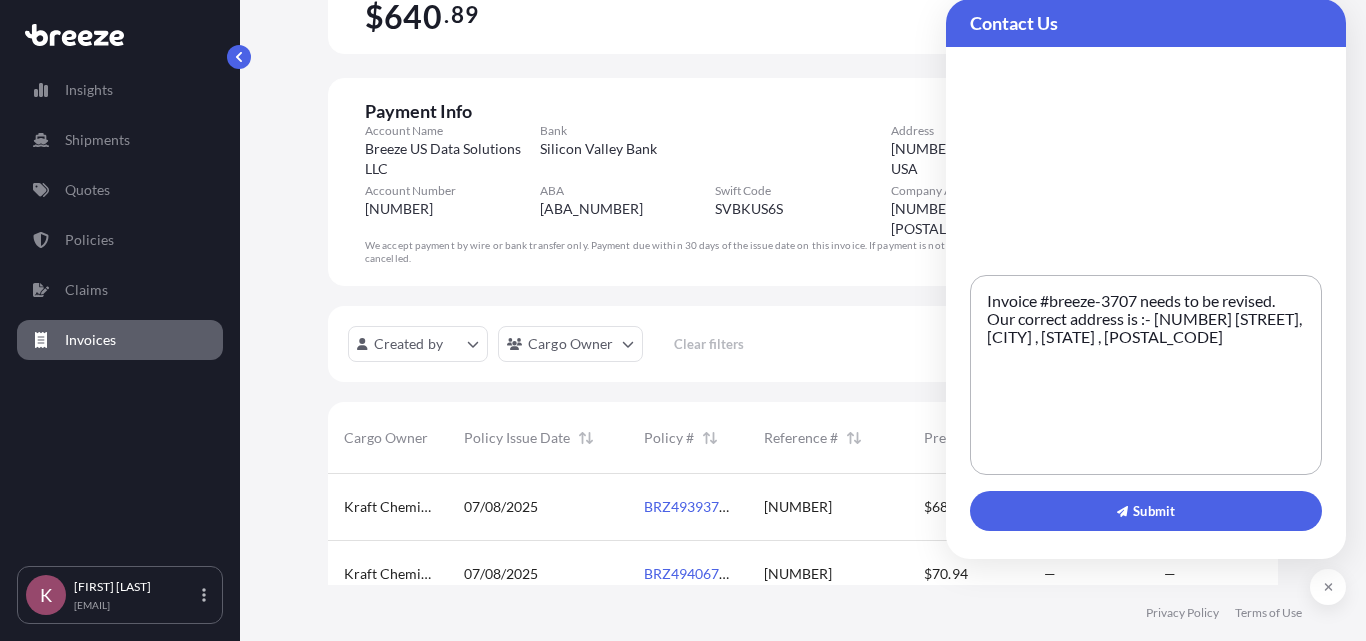 click on "Invoice #breeze-3707 needs to be revised.
Our correct address is :- [NUMBER] [STREET], [CITY] , [STATE] , [POSTAL_CODE]" at bounding box center [1146, 375] 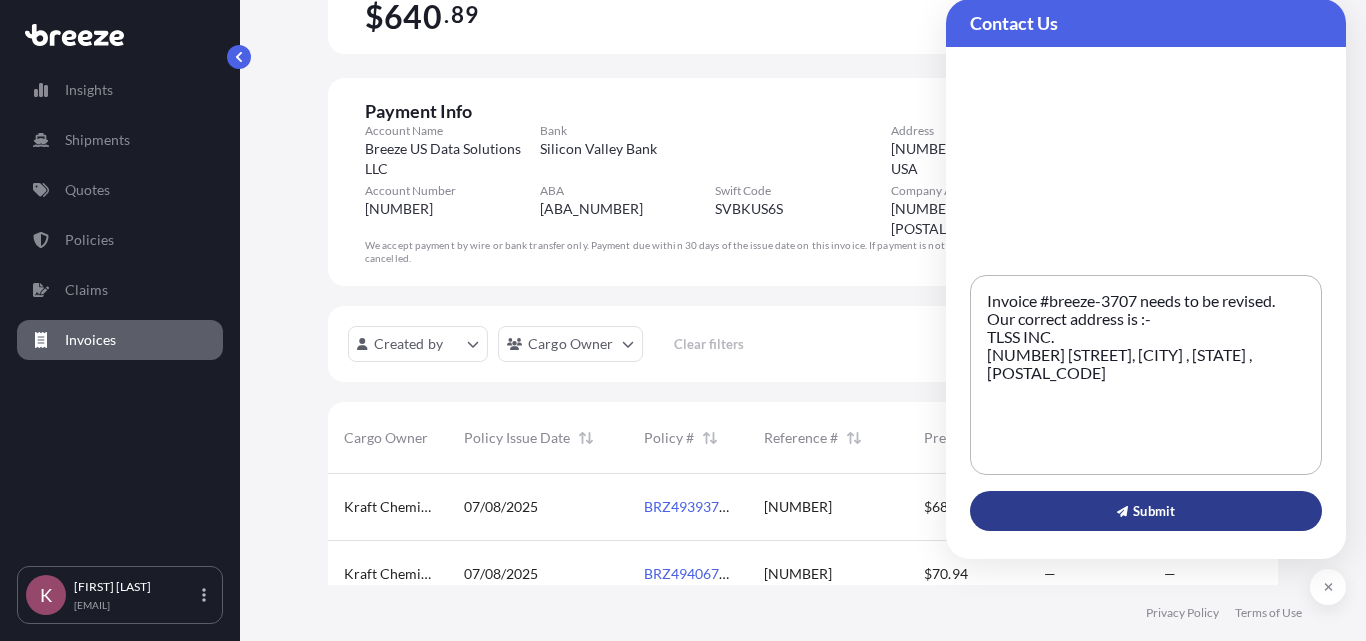 type on "Invoice #breeze-3707 needs to be revised.
Our correct address is :-
TLSS INC.
[NUMBER] [STREET], [CITY] , [STATE] , [POSTAL_CODE]" 